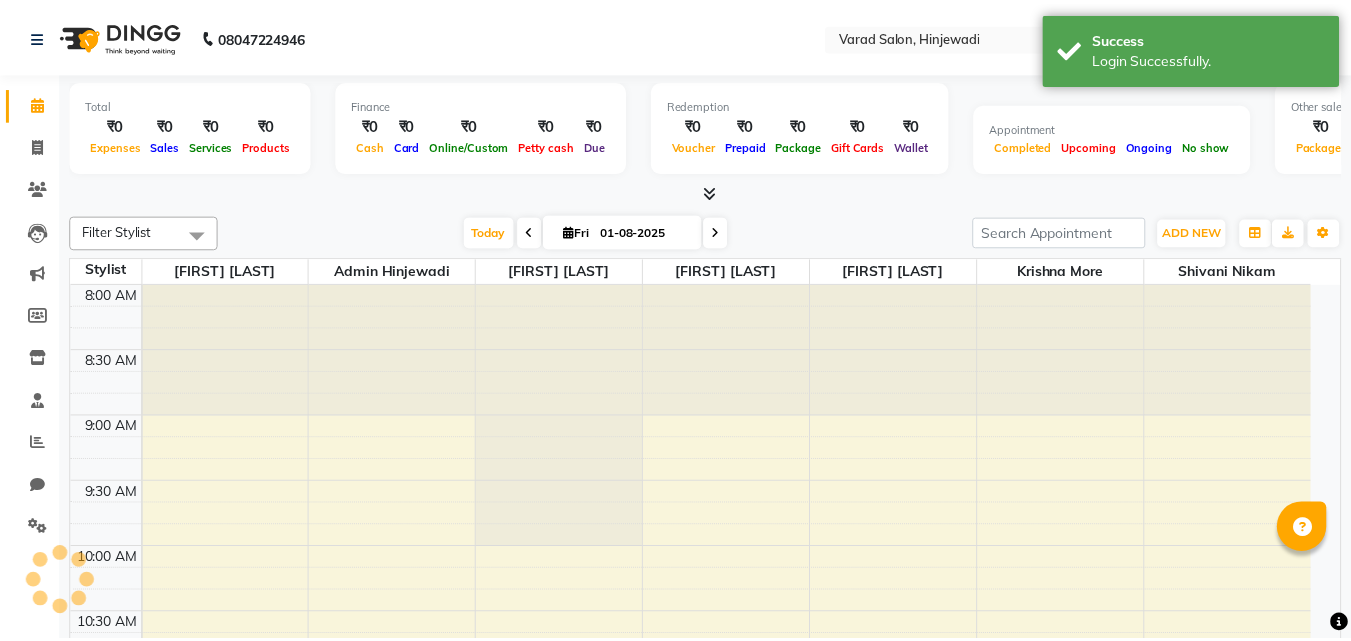 scroll, scrollTop: 0, scrollLeft: 0, axis: both 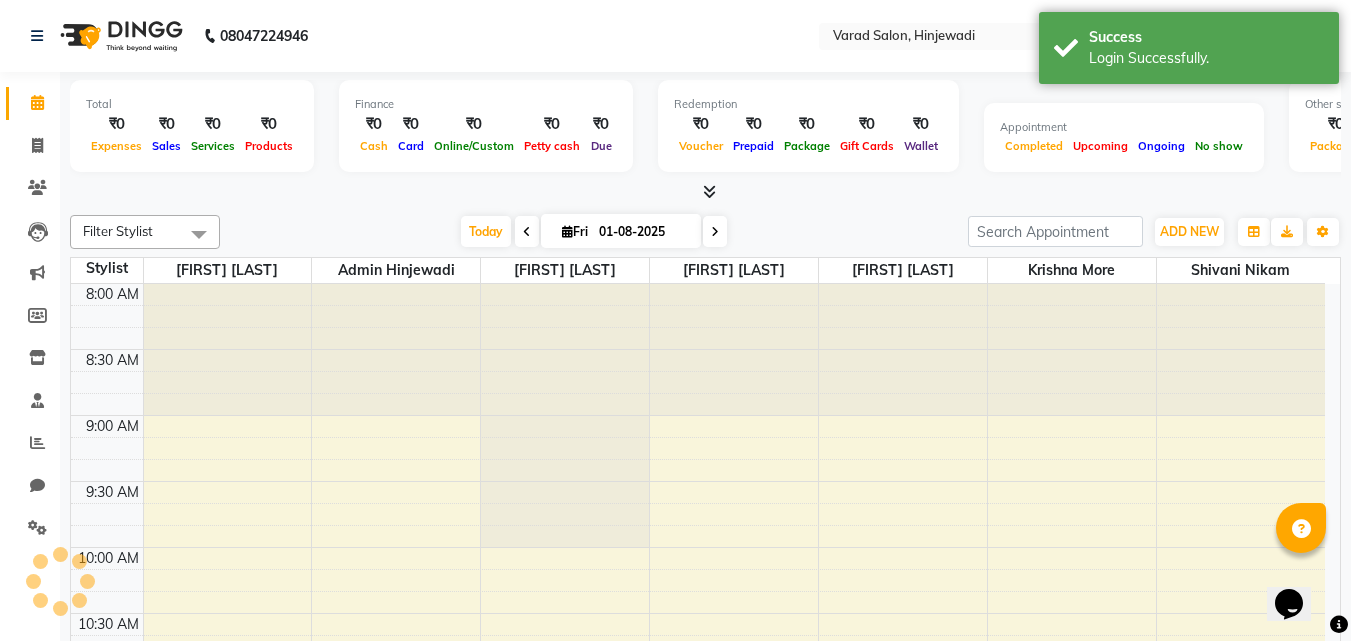 select on "en" 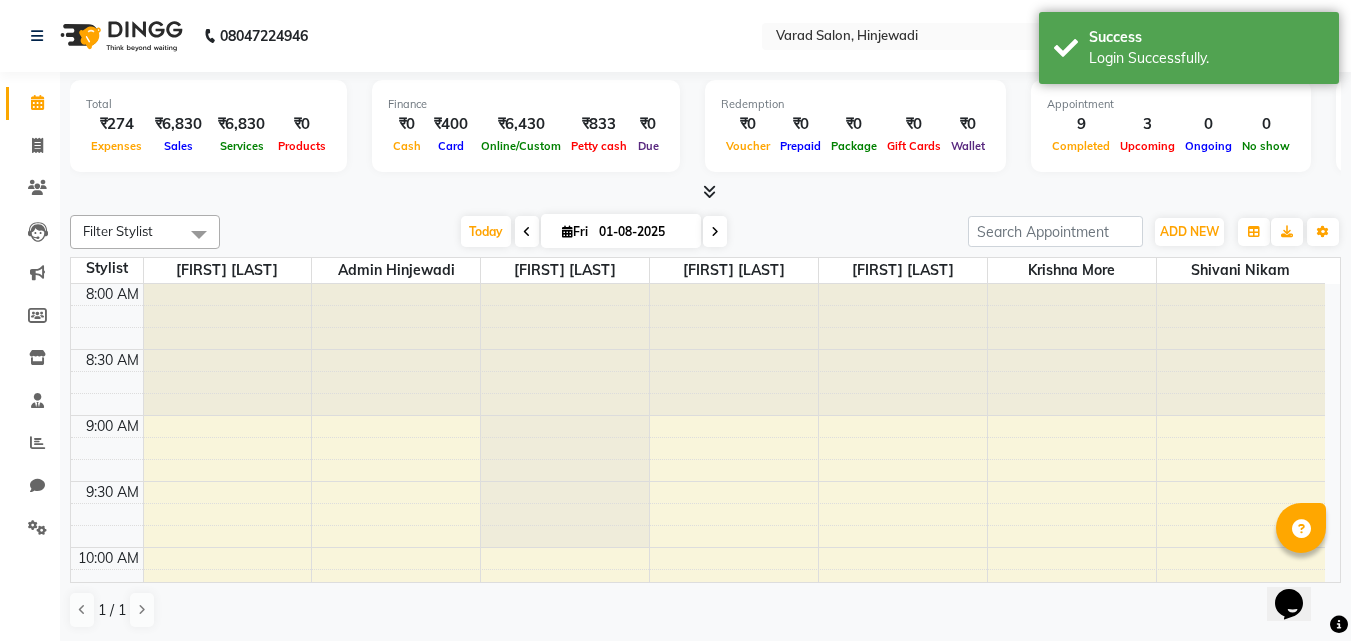 scroll, scrollTop: 0, scrollLeft: 0, axis: both 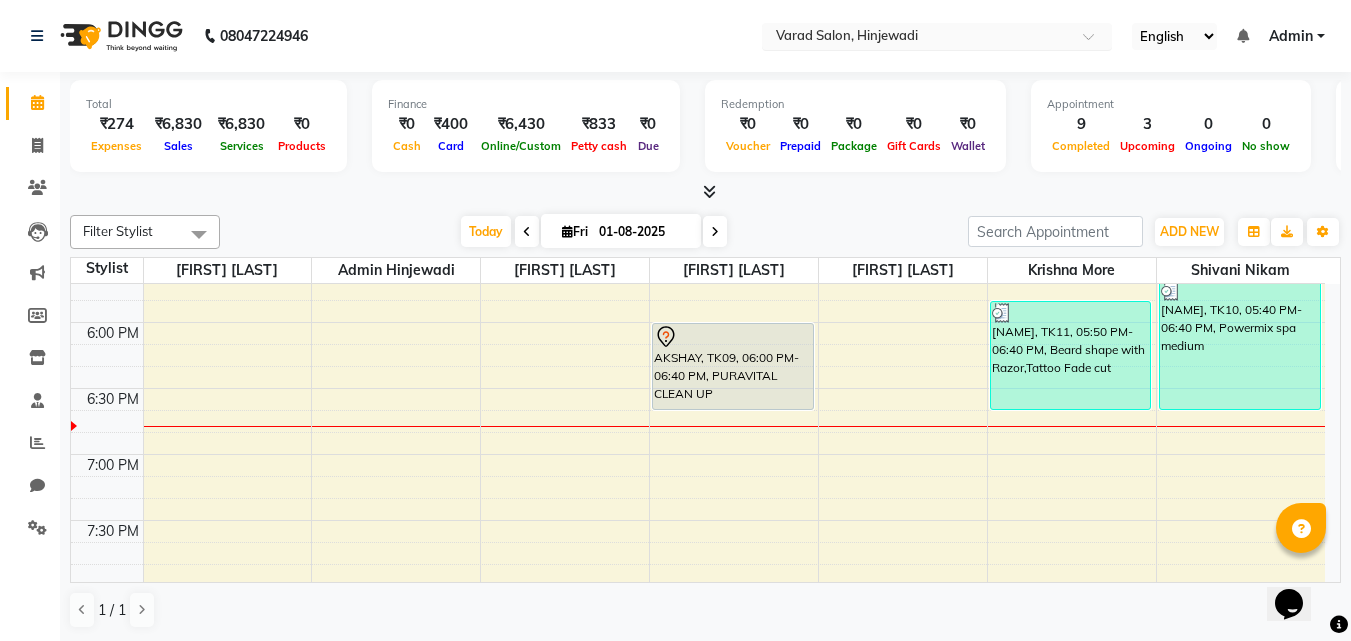 click at bounding box center [917, 38] 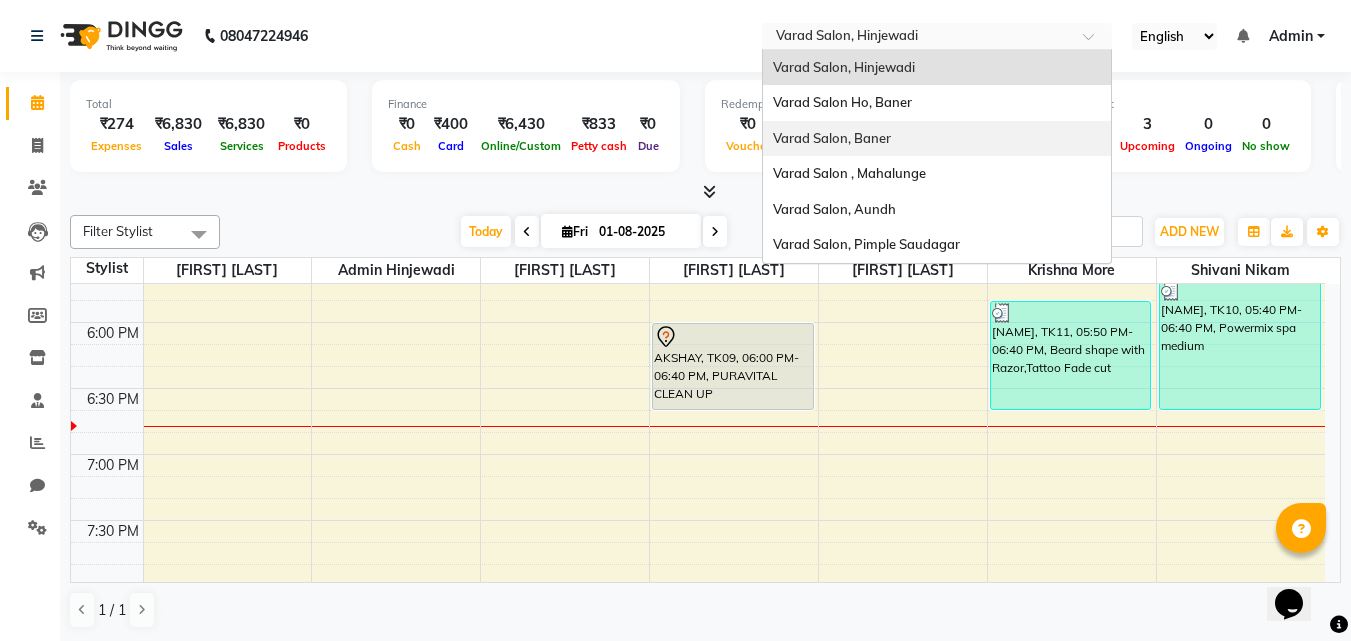 click on "Varad Salon, Baner" at bounding box center (832, 138) 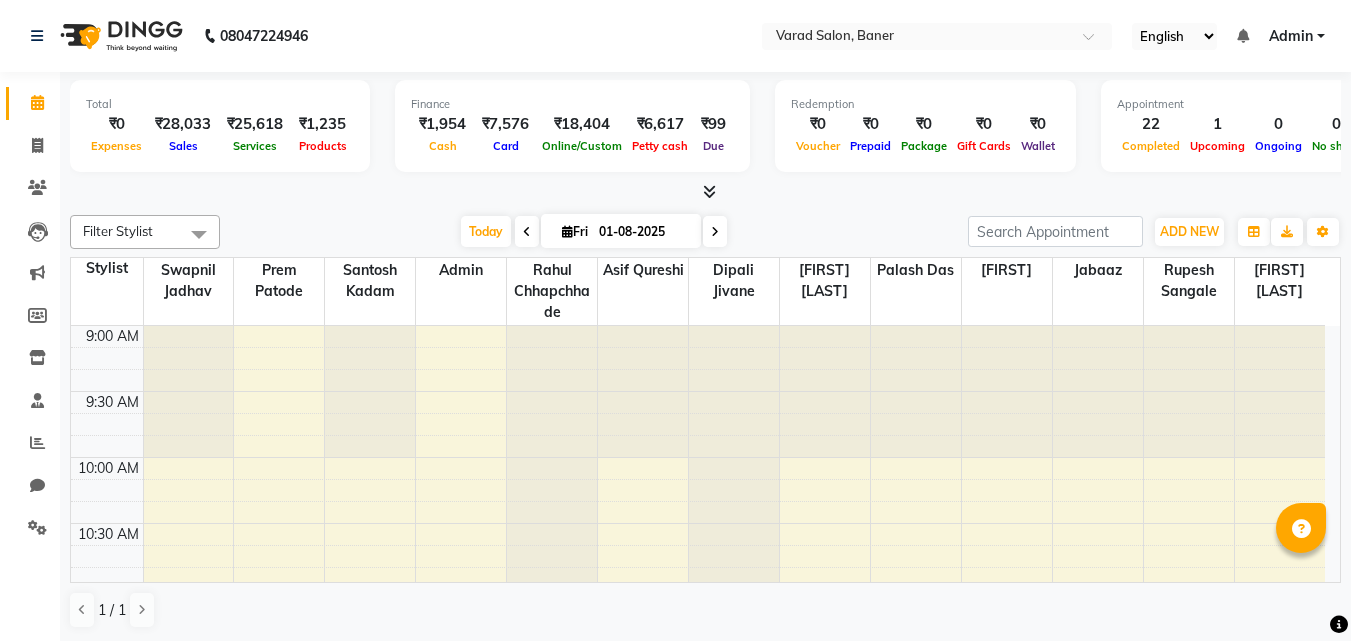 scroll, scrollTop: 0, scrollLeft: 0, axis: both 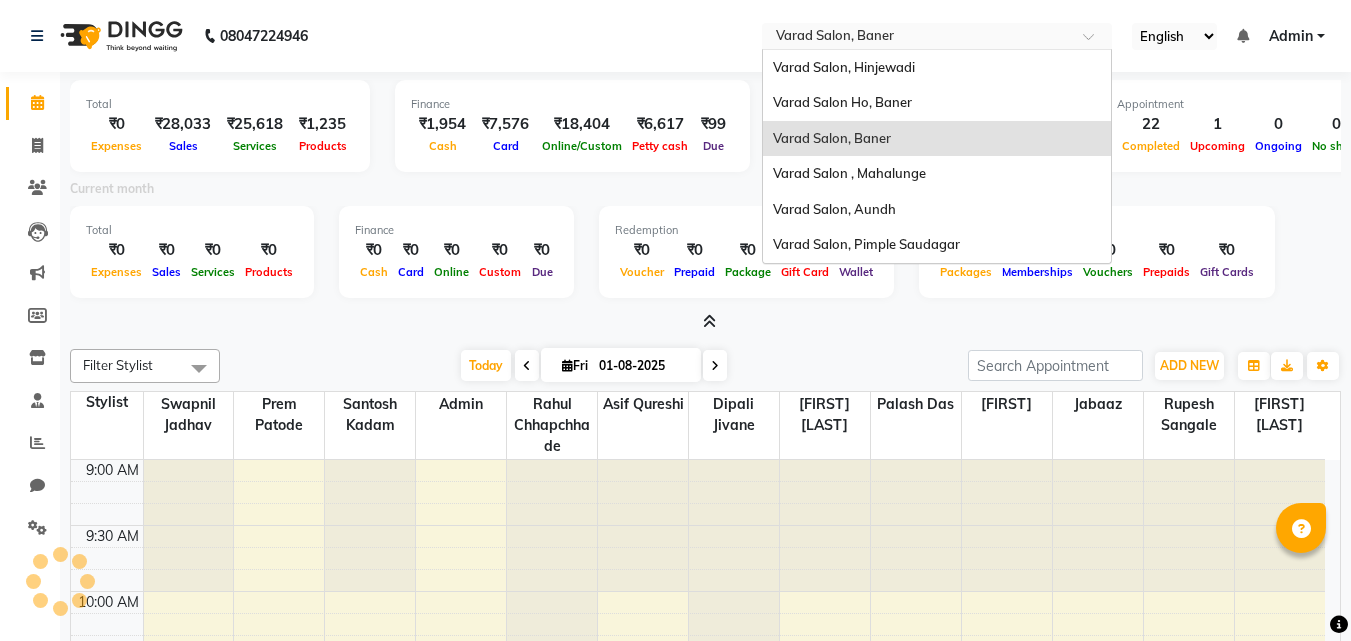 click at bounding box center [917, 38] 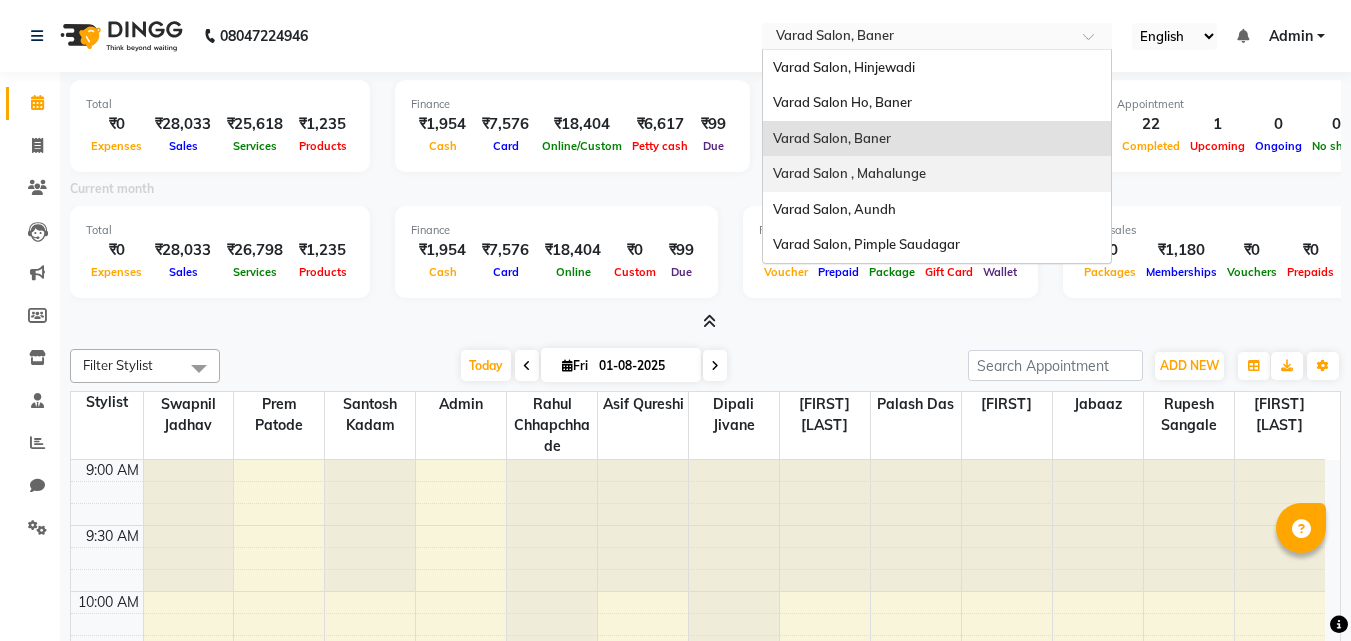 click on "Varad Salon , Mahalunge" at bounding box center (849, 173) 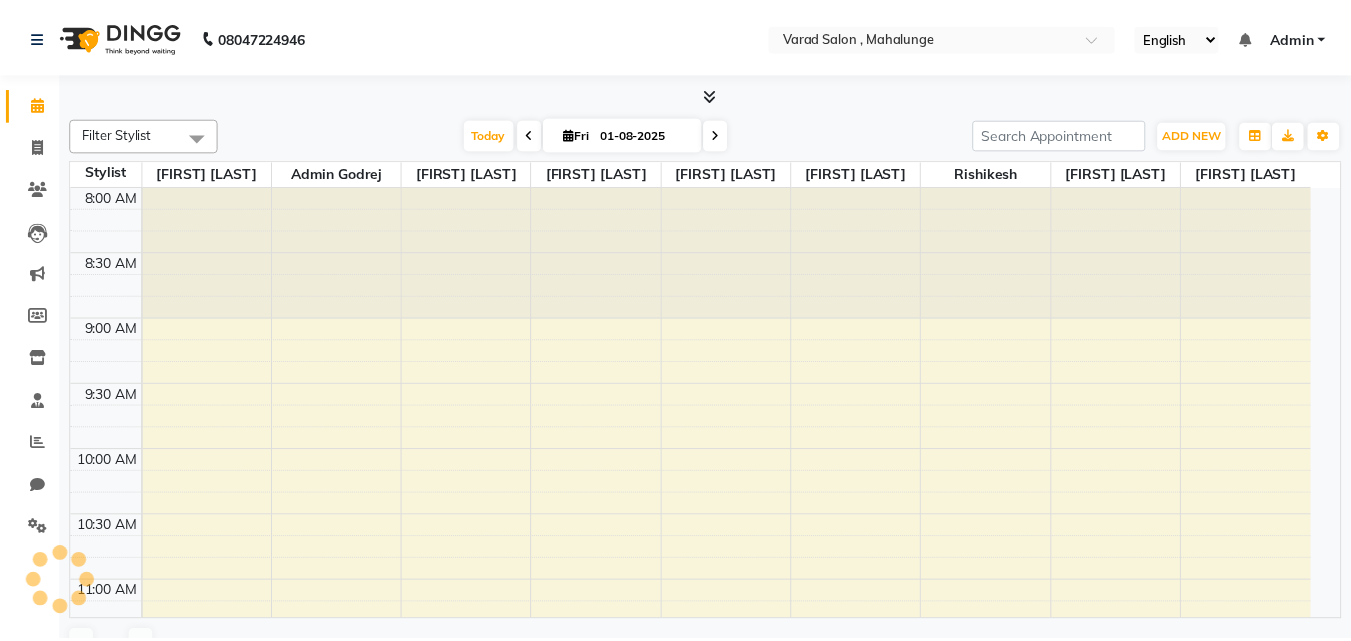 scroll, scrollTop: 0, scrollLeft: 0, axis: both 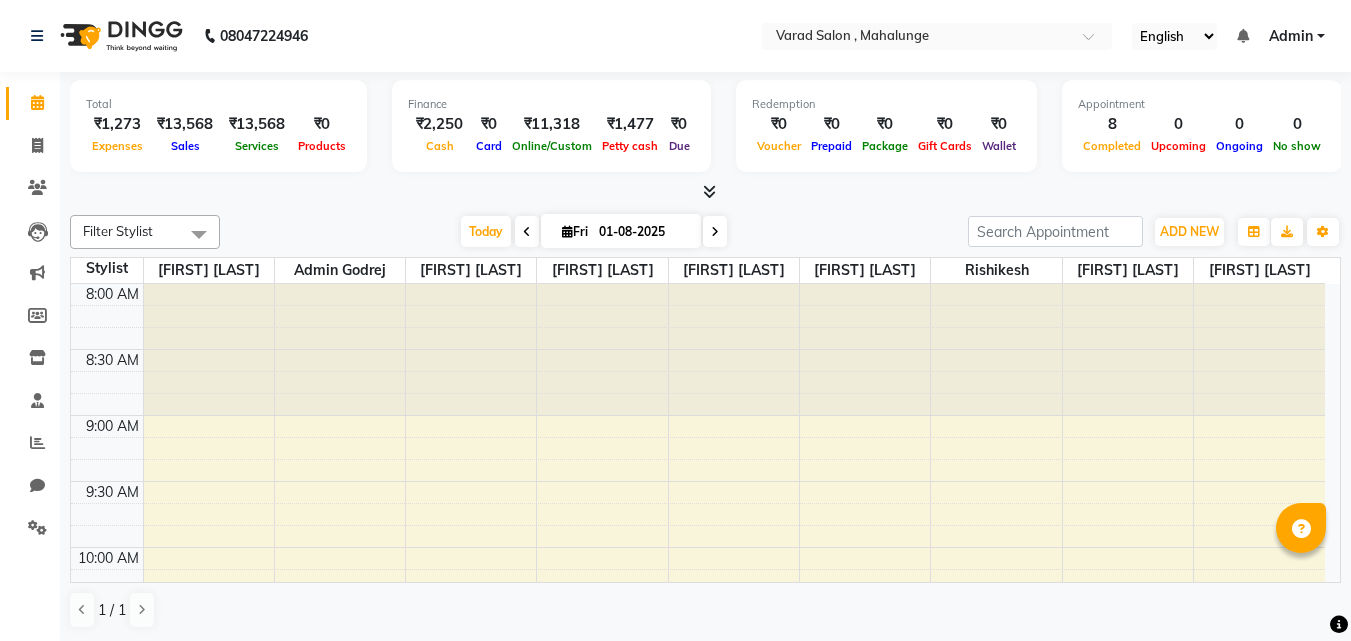 click at bounding box center [709, 191] 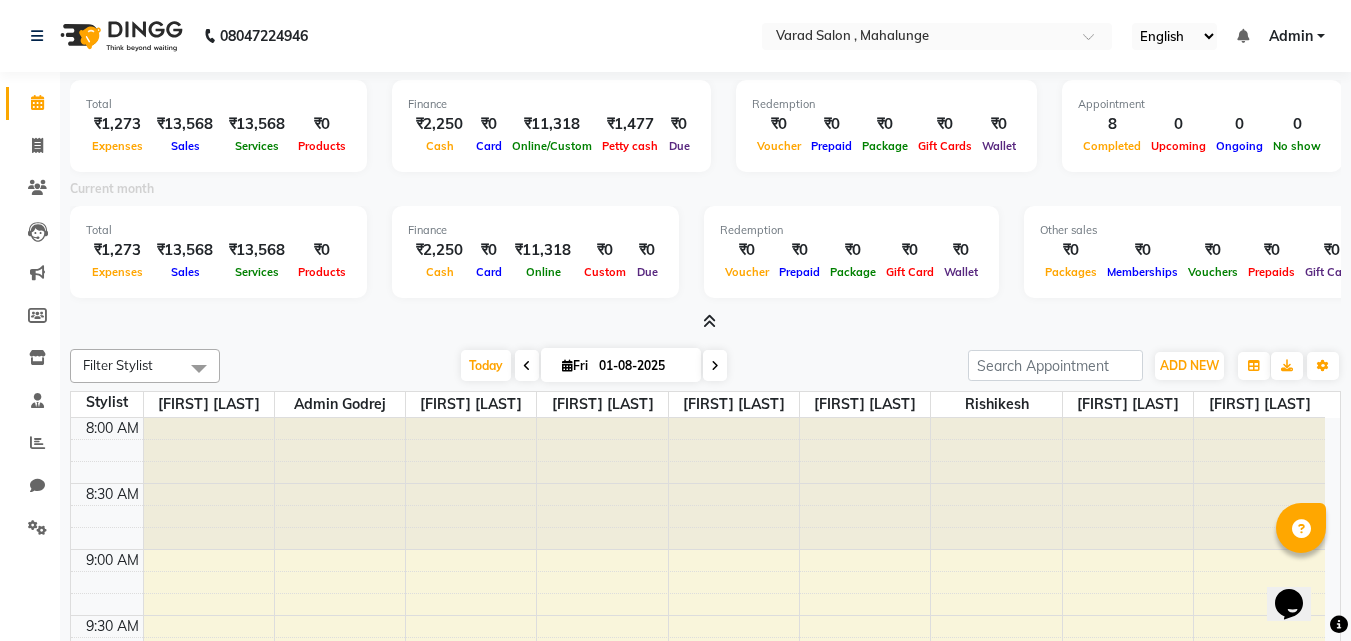 scroll, scrollTop: 0, scrollLeft: 0, axis: both 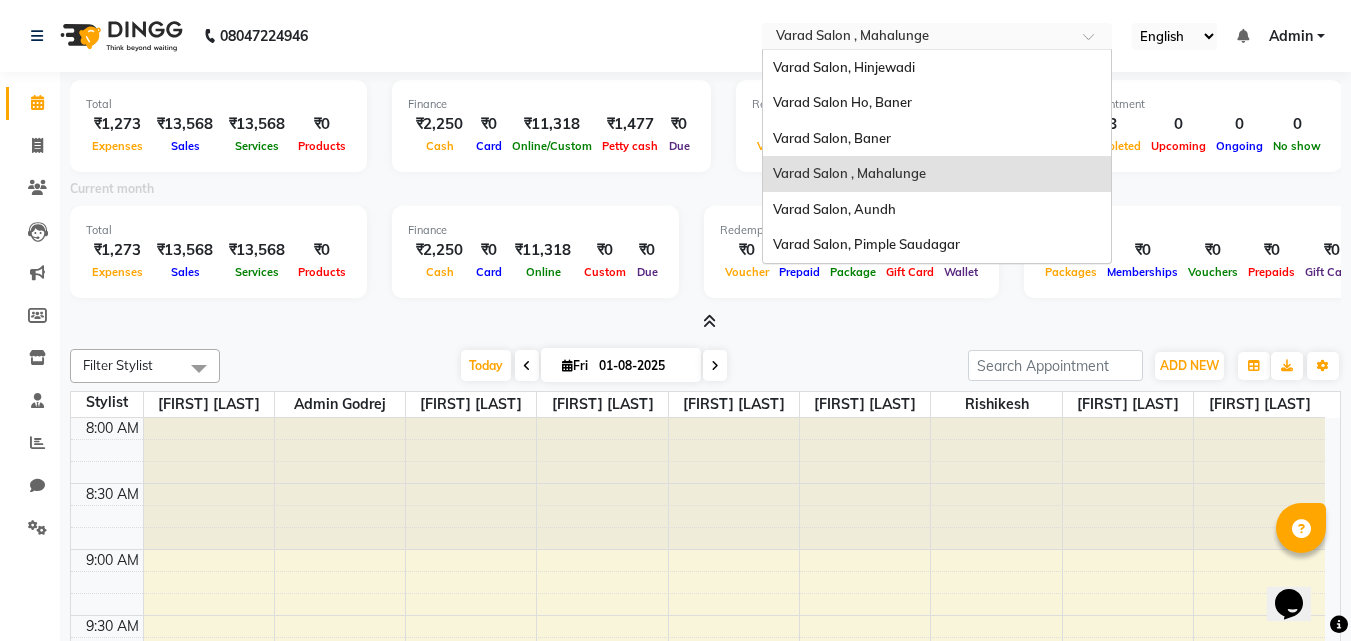 click at bounding box center [917, 38] 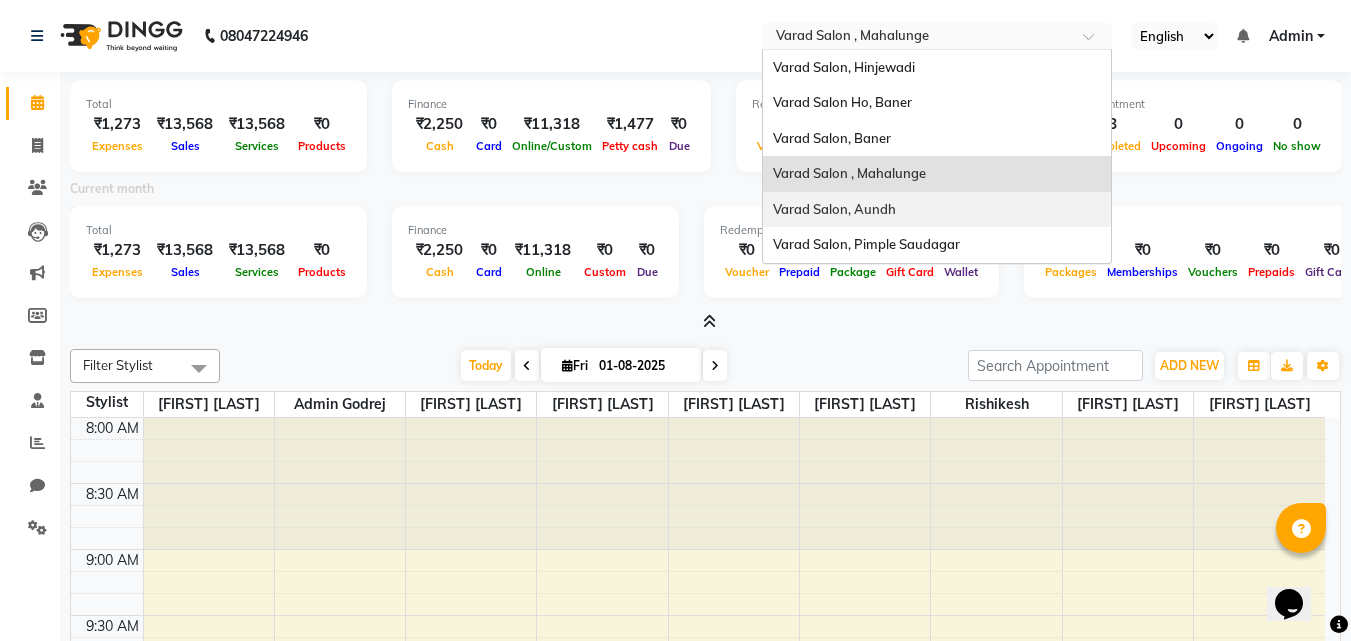 click on "Varad Salon, Aundh" at bounding box center (834, 209) 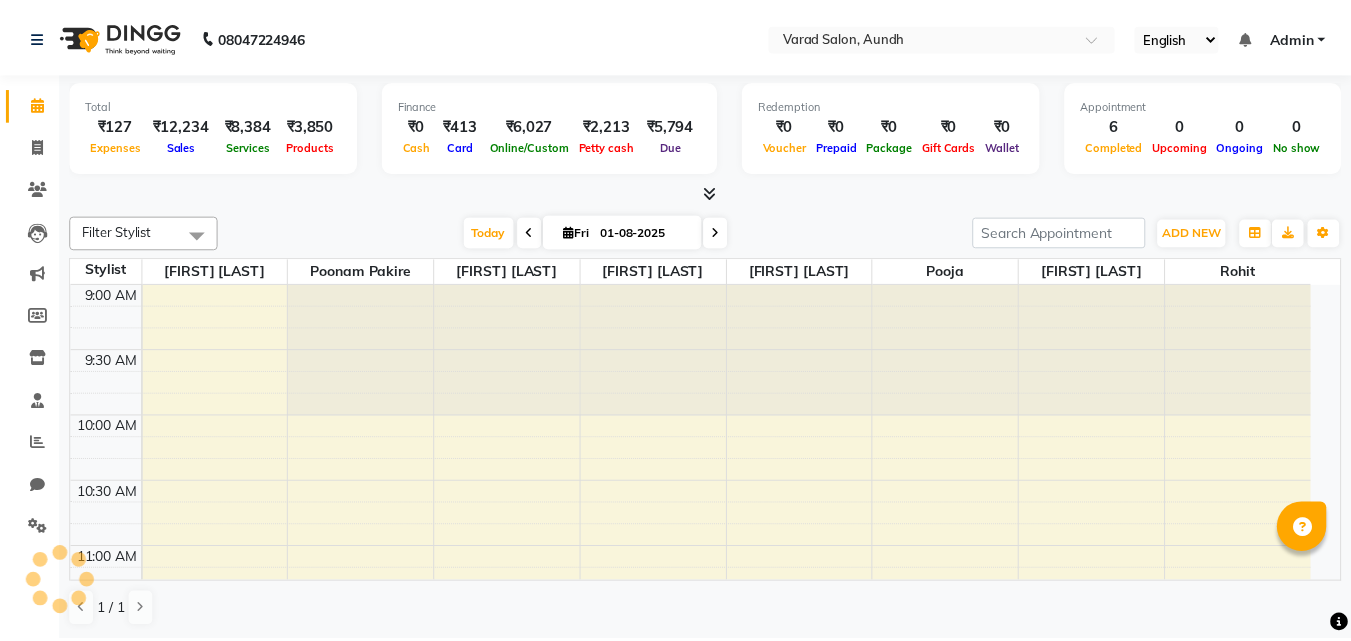 scroll, scrollTop: 0, scrollLeft: 0, axis: both 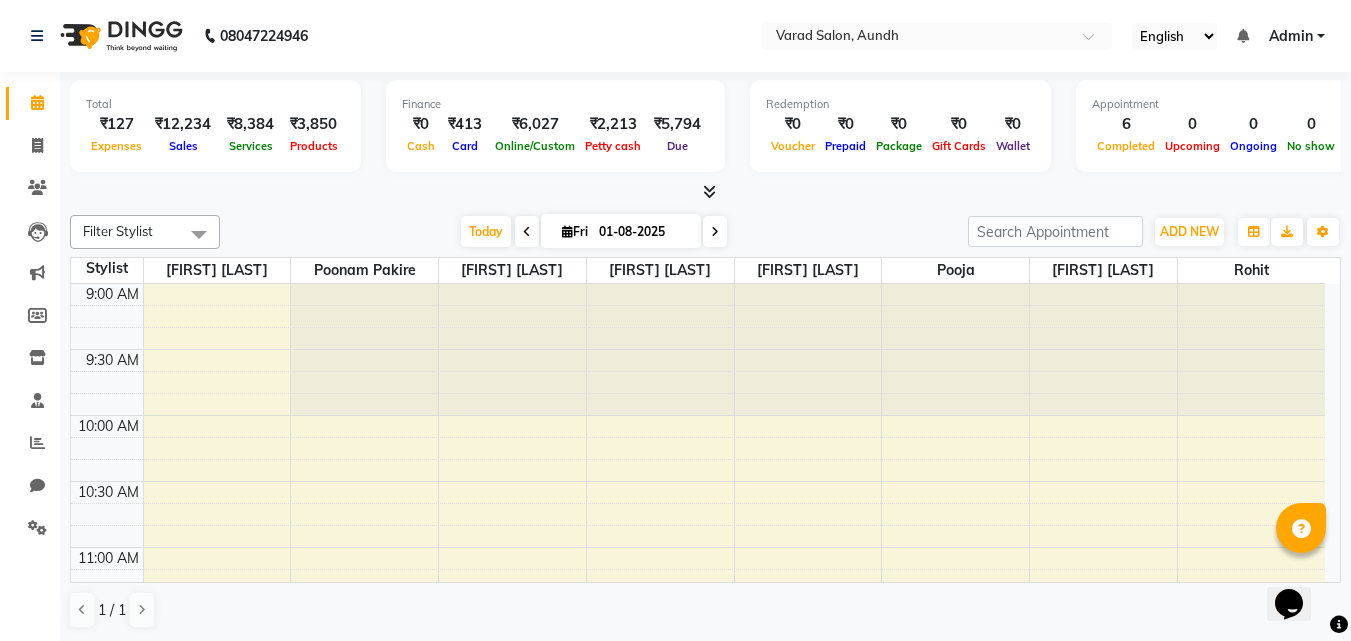 click at bounding box center (709, 191) 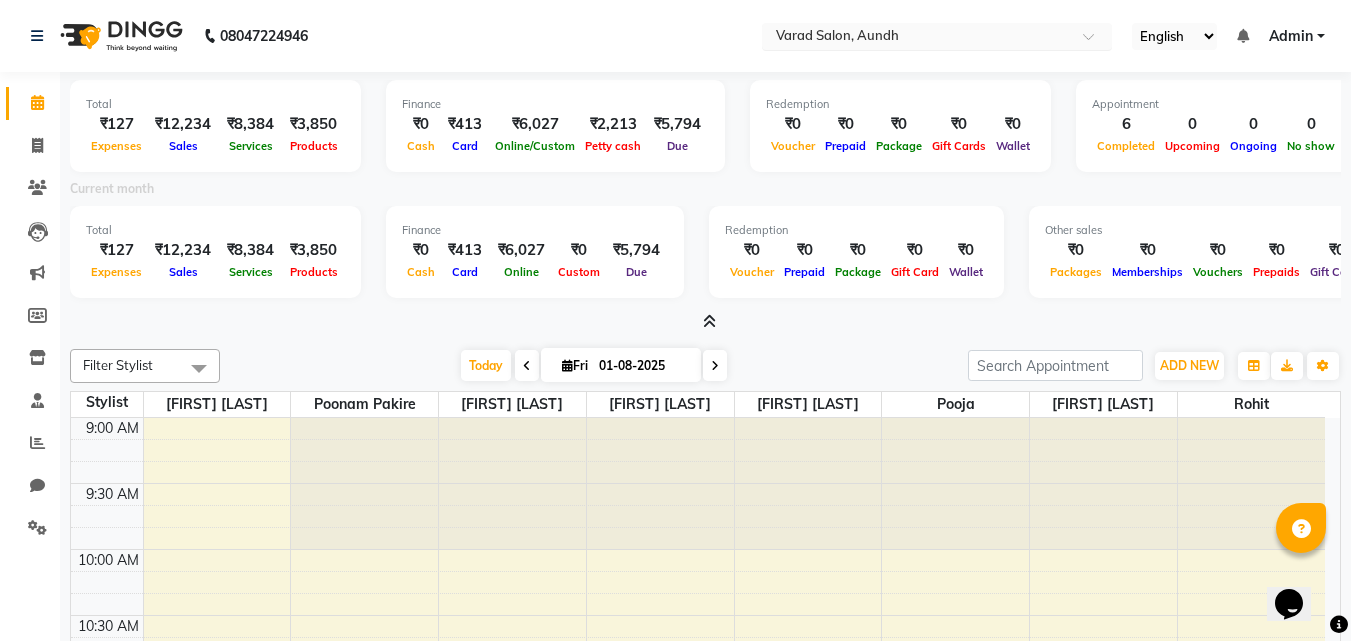 click at bounding box center [917, 38] 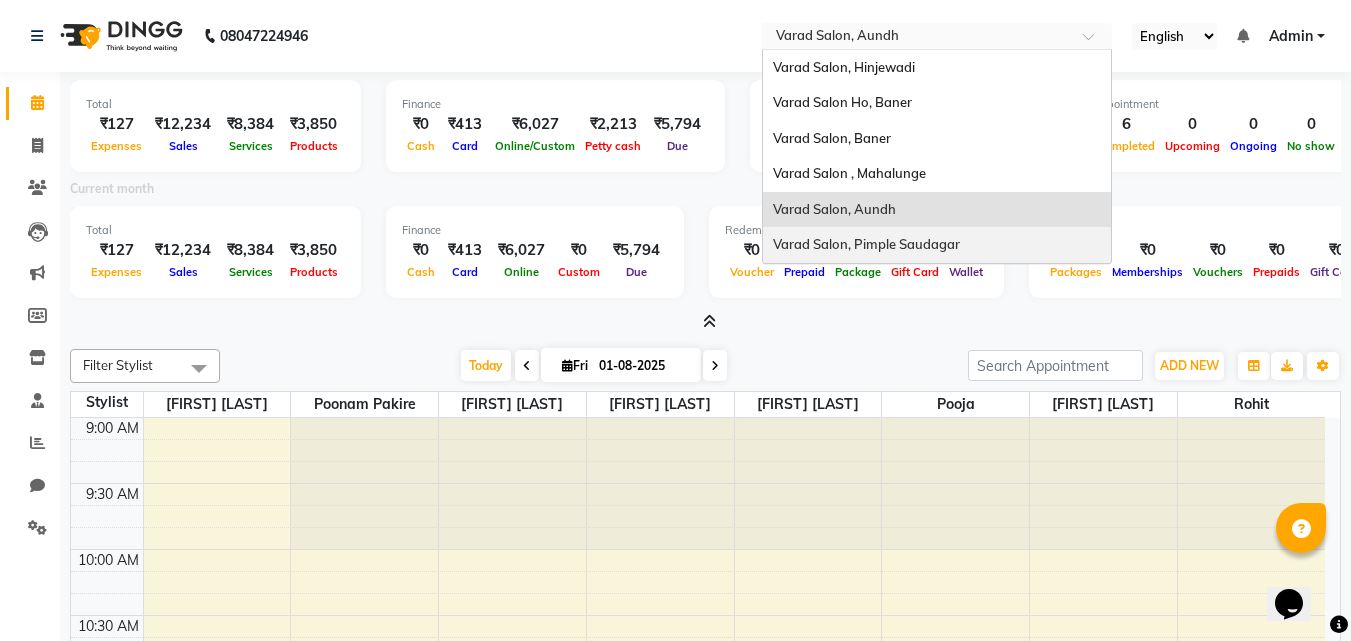 click on "Varad Salon, Pimple Saudagar" at bounding box center [866, 244] 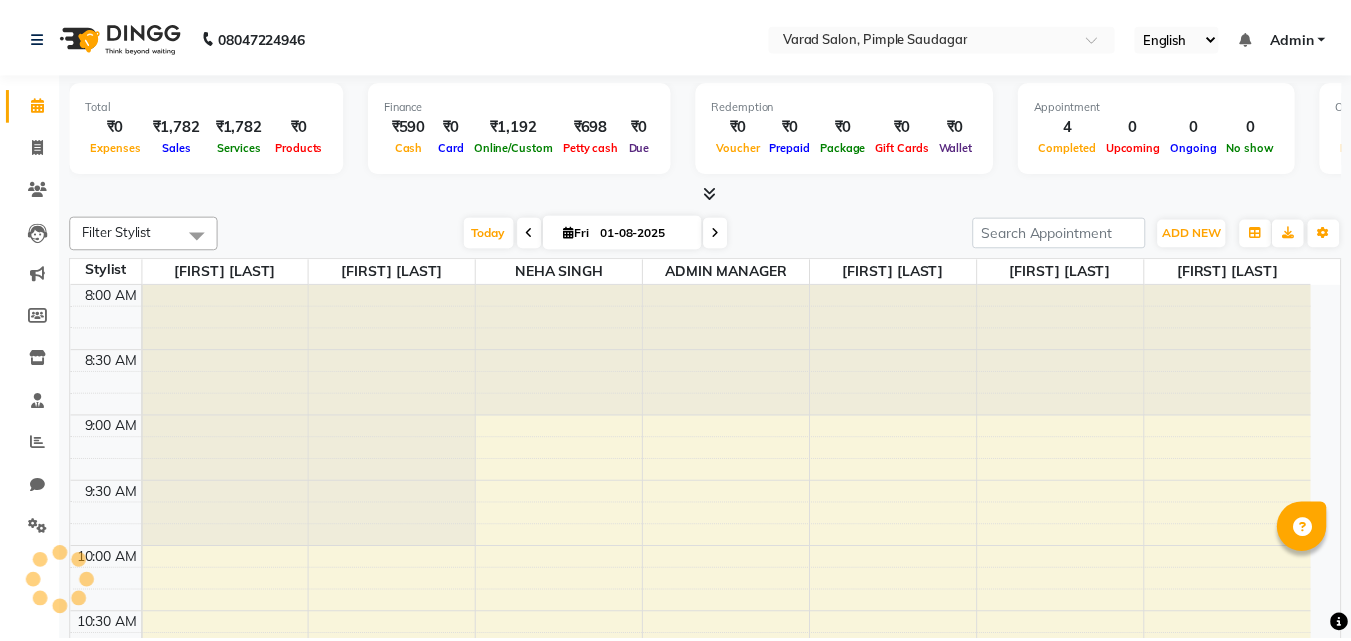 scroll, scrollTop: 0, scrollLeft: 0, axis: both 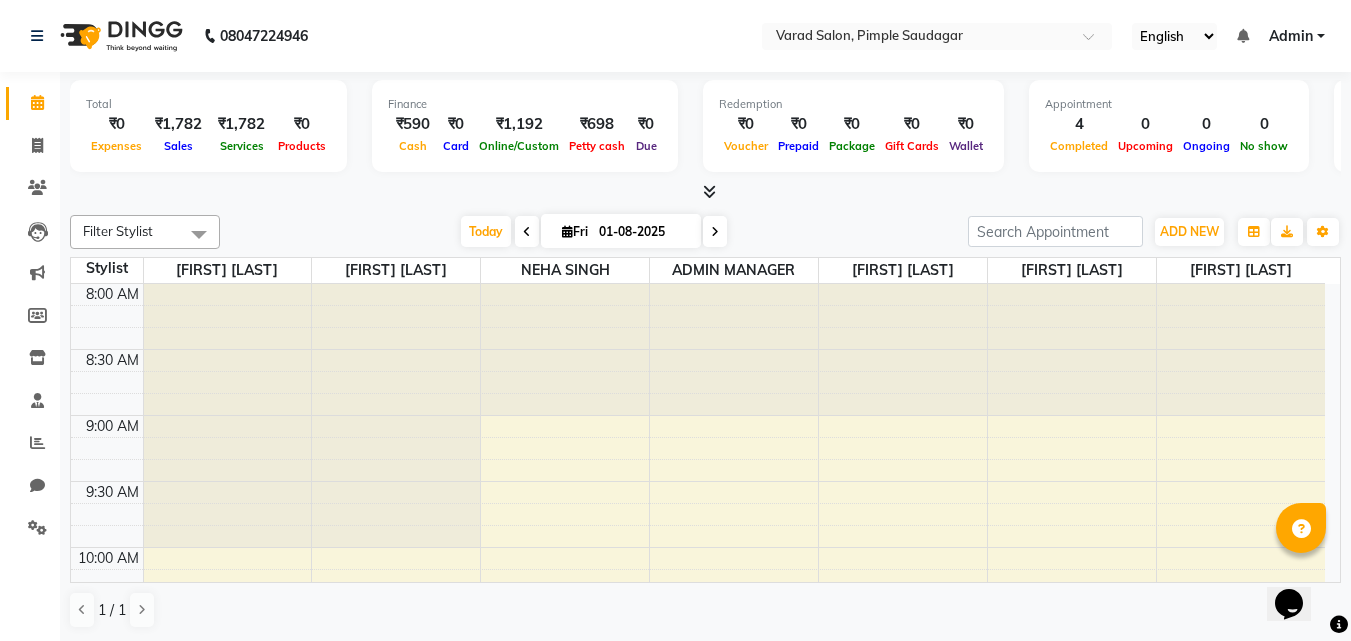 click on "Admin" at bounding box center [1291, 36] 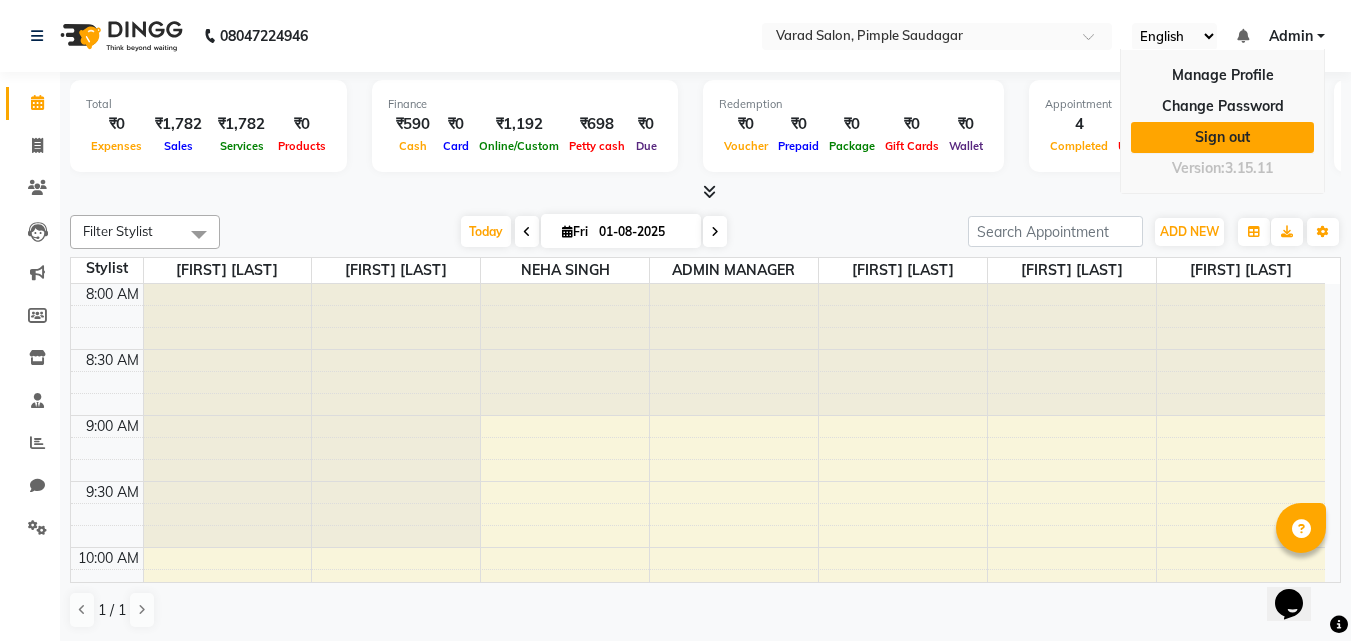 click on "Sign out" at bounding box center [1222, 137] 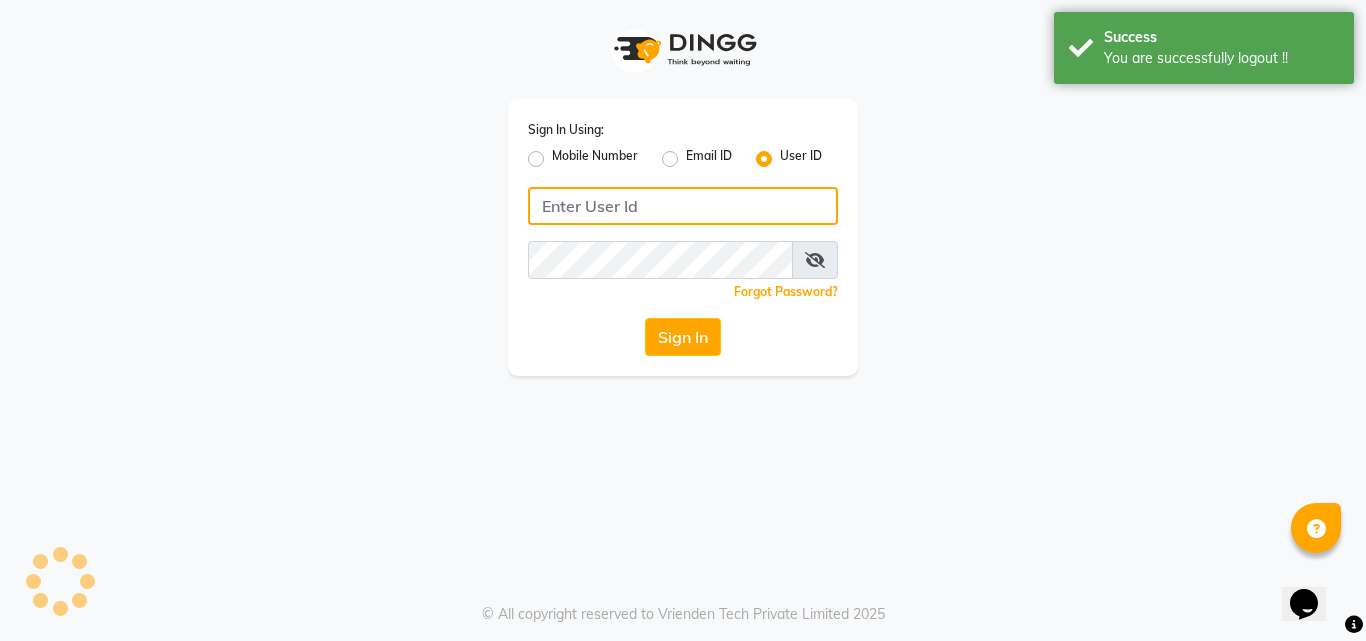 type on "9657515199" 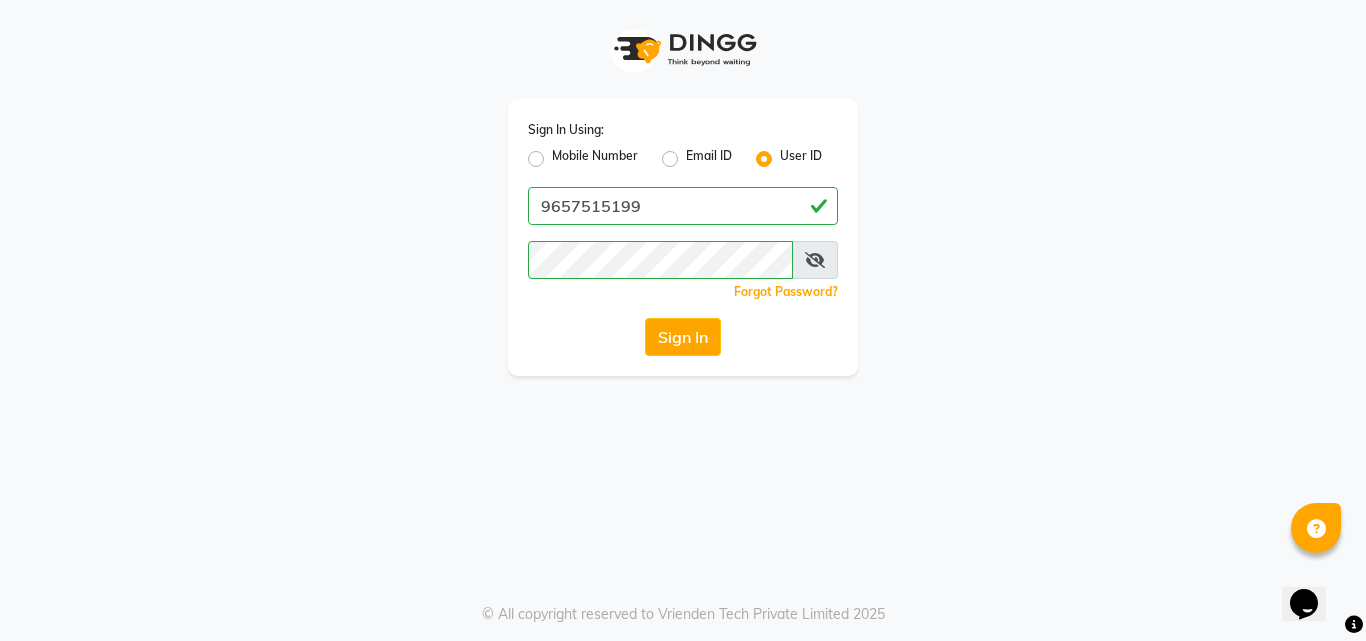 click on "Mobile Number" 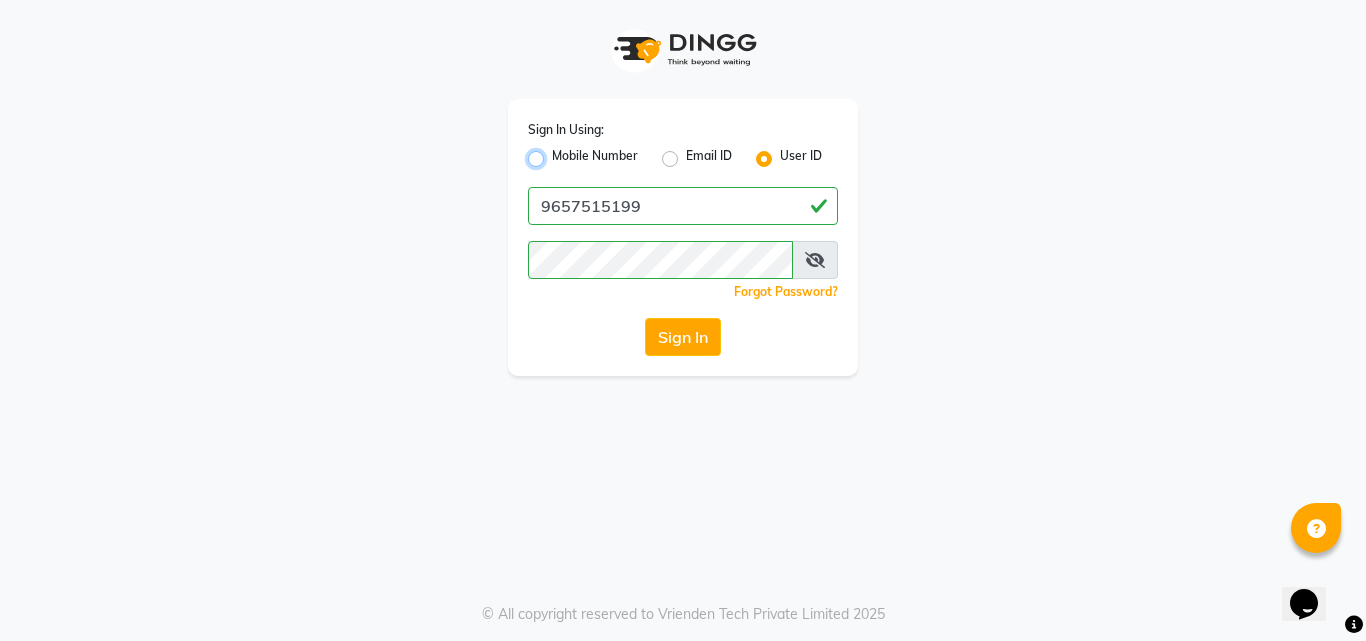 click on "Mobile Number" at bounding box center (558, 153) 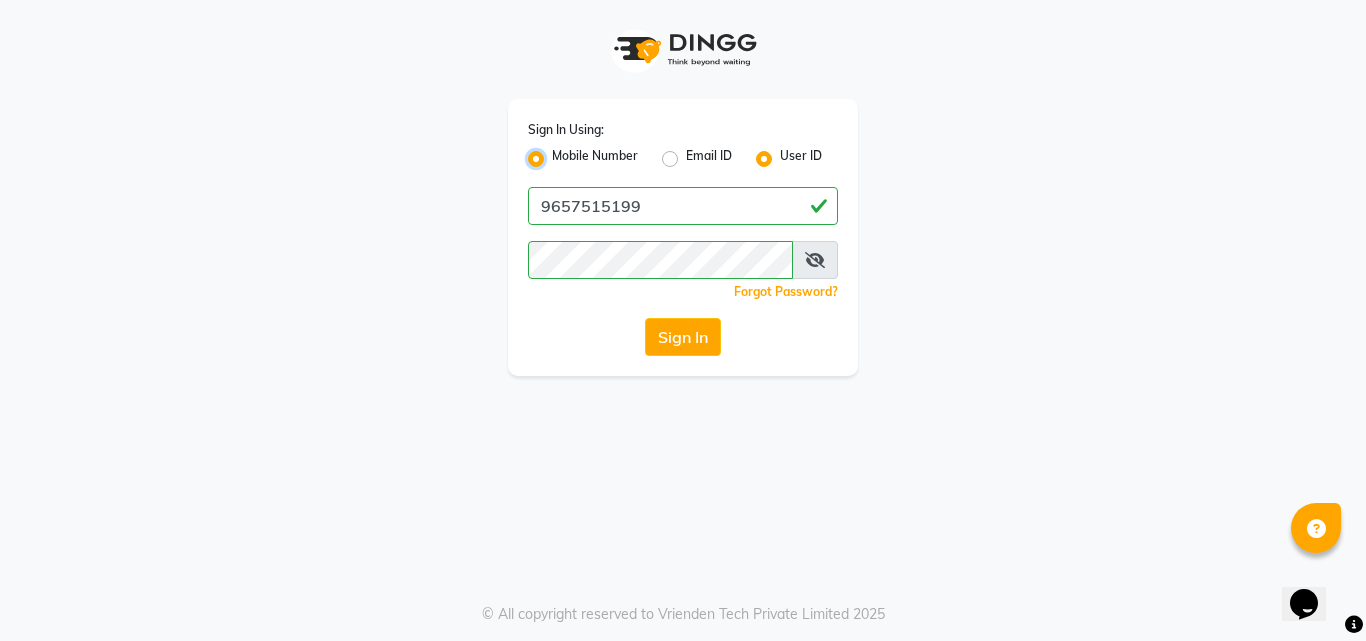 radio on "false" 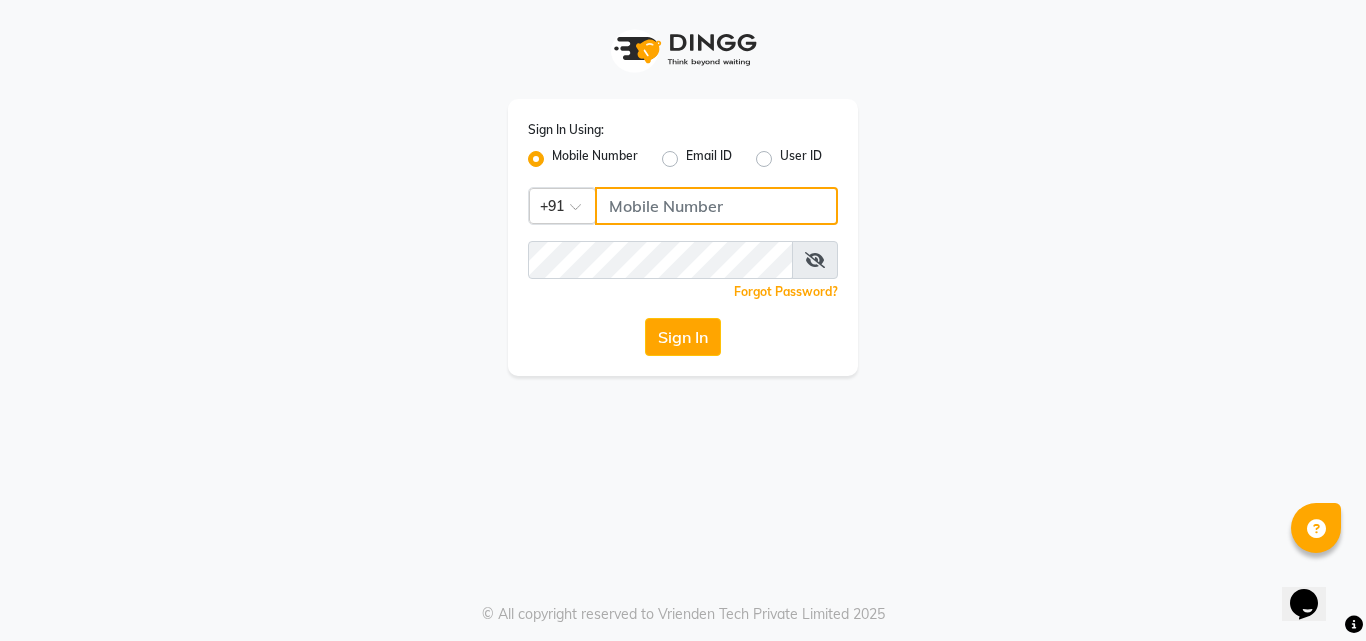 drag, startPoint x: 650, startPoint y: 211, endPoint x: 646, endPoint y: 223, distance: 12.649111 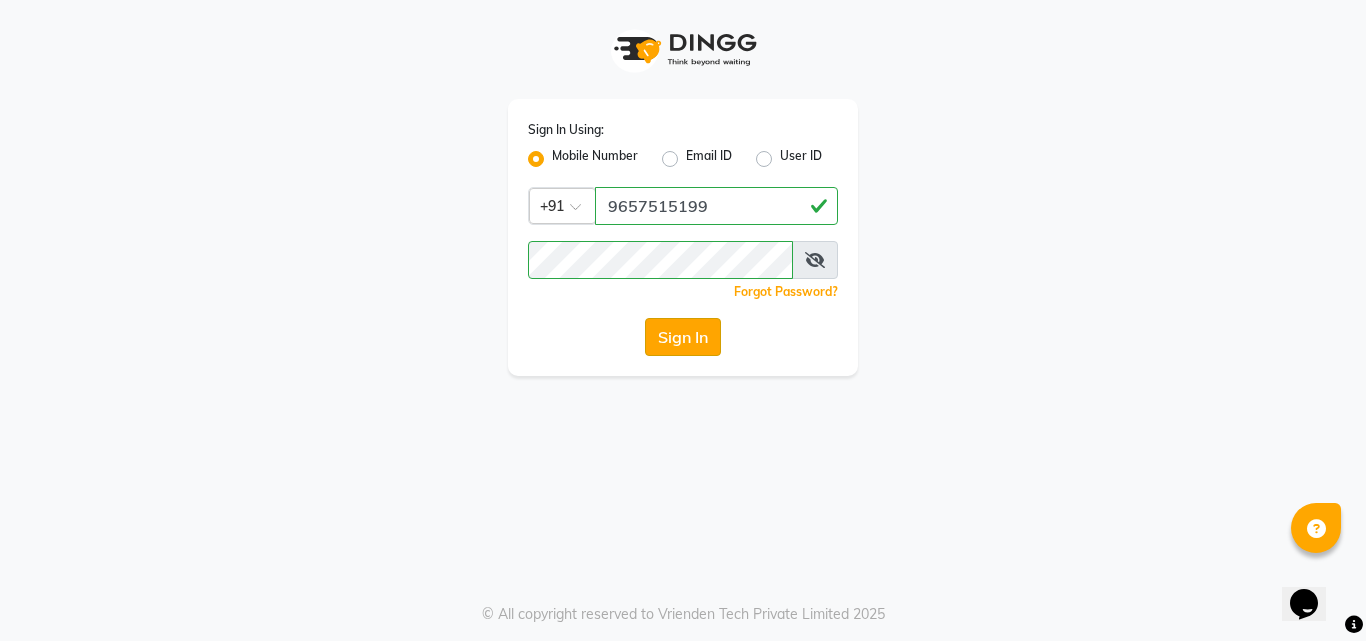 click on "Sign In" 